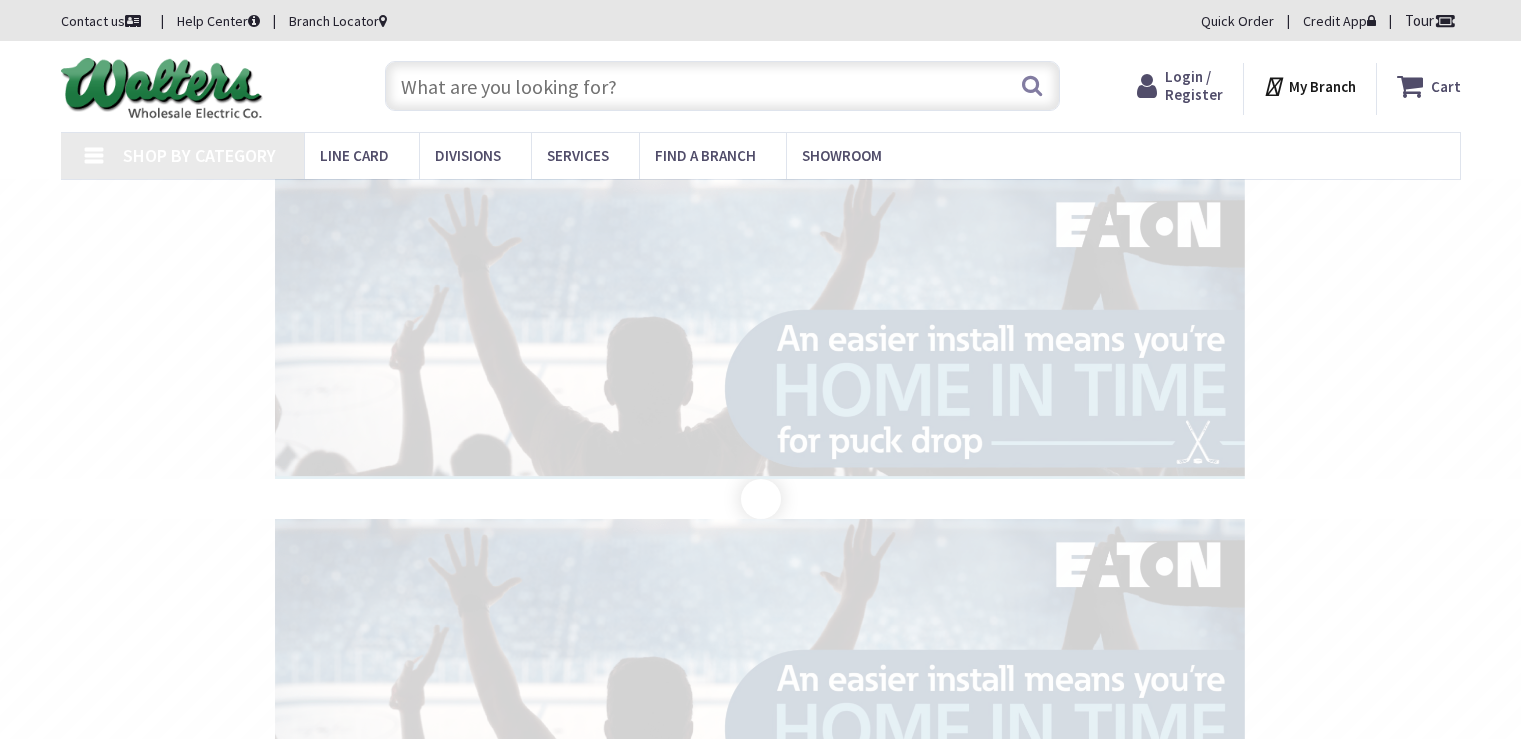 scroll, scrollTop: 0, scrollLeft: 0, axis: both 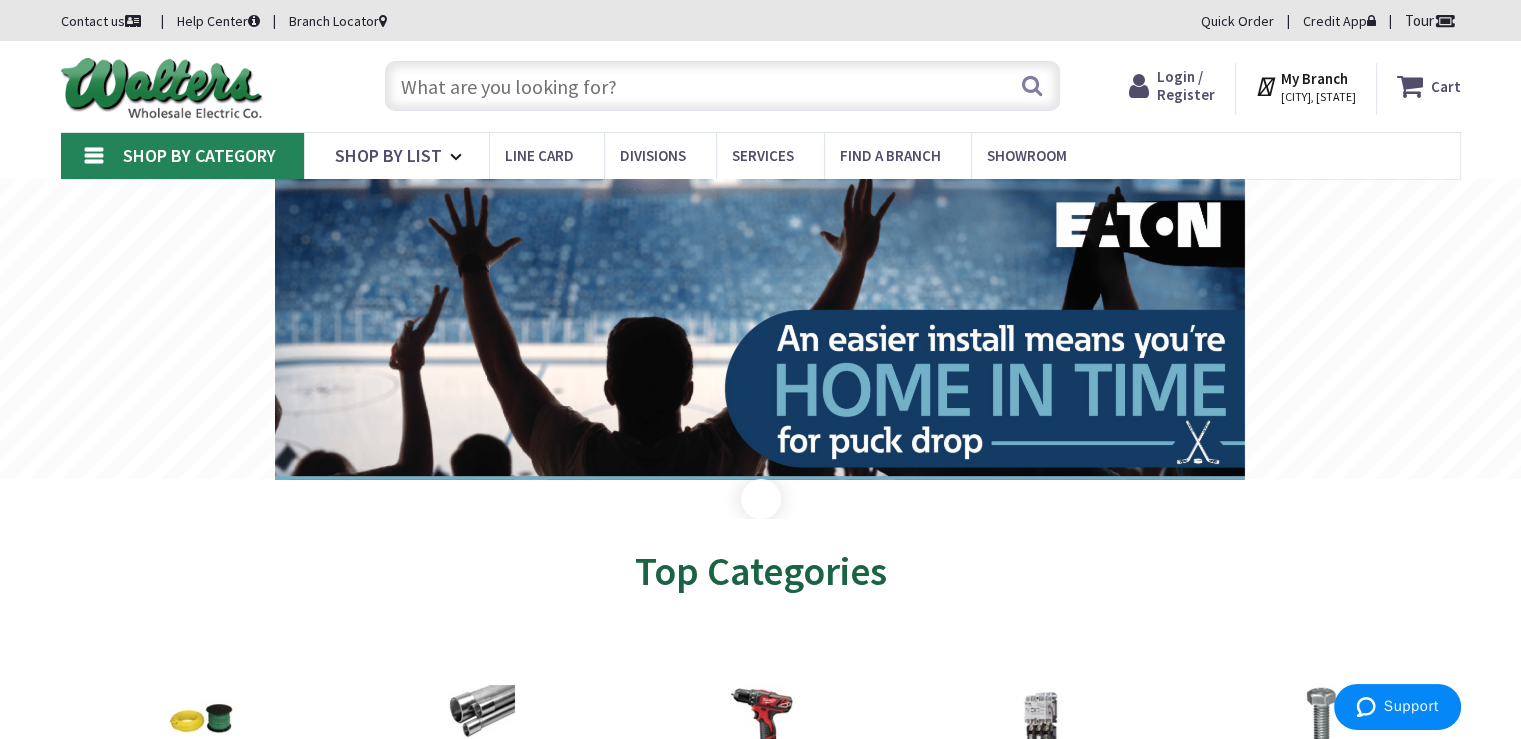 click on "Login / Register" at bounding box center [1186, 85] 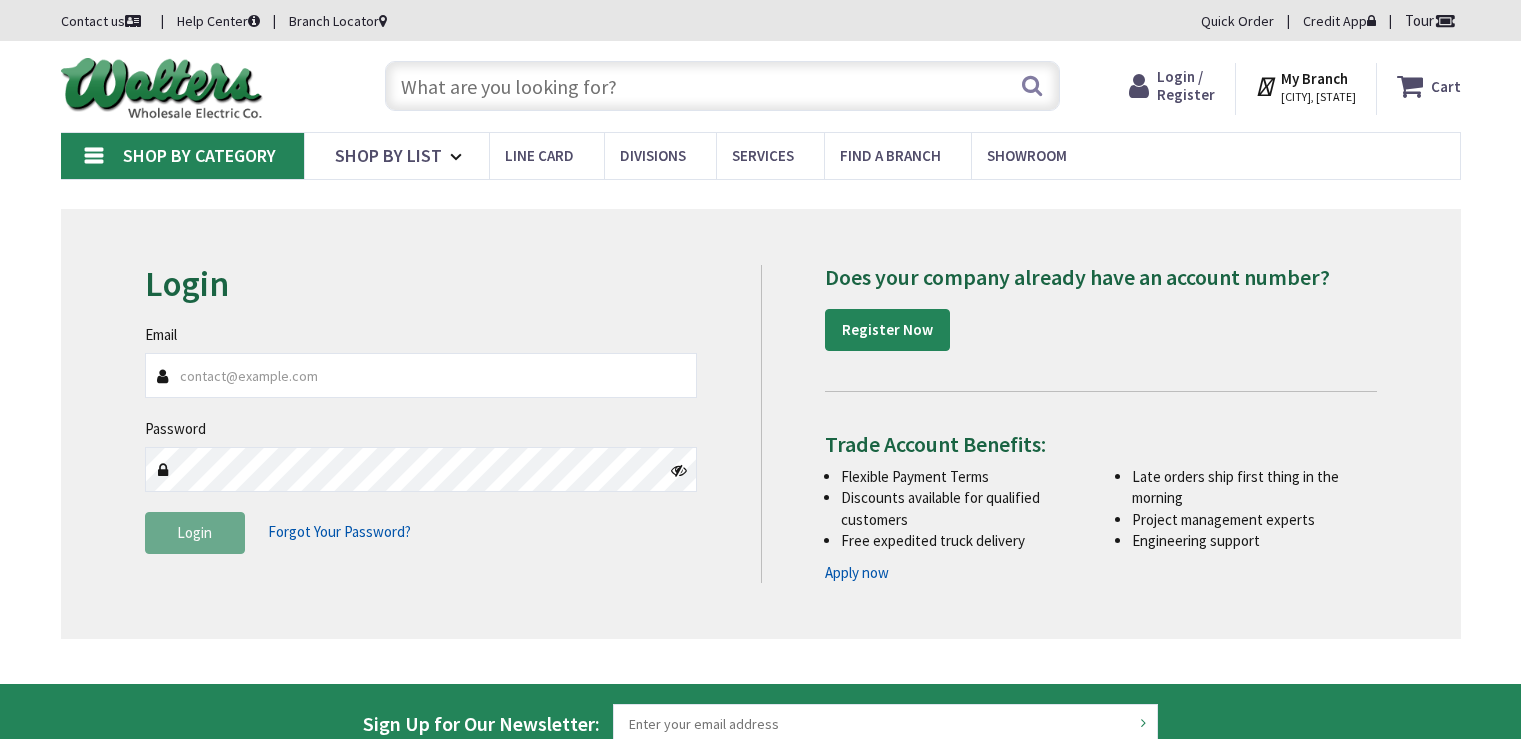 scroll, scrollTop: 0, scrollLeft: 0, axis: both 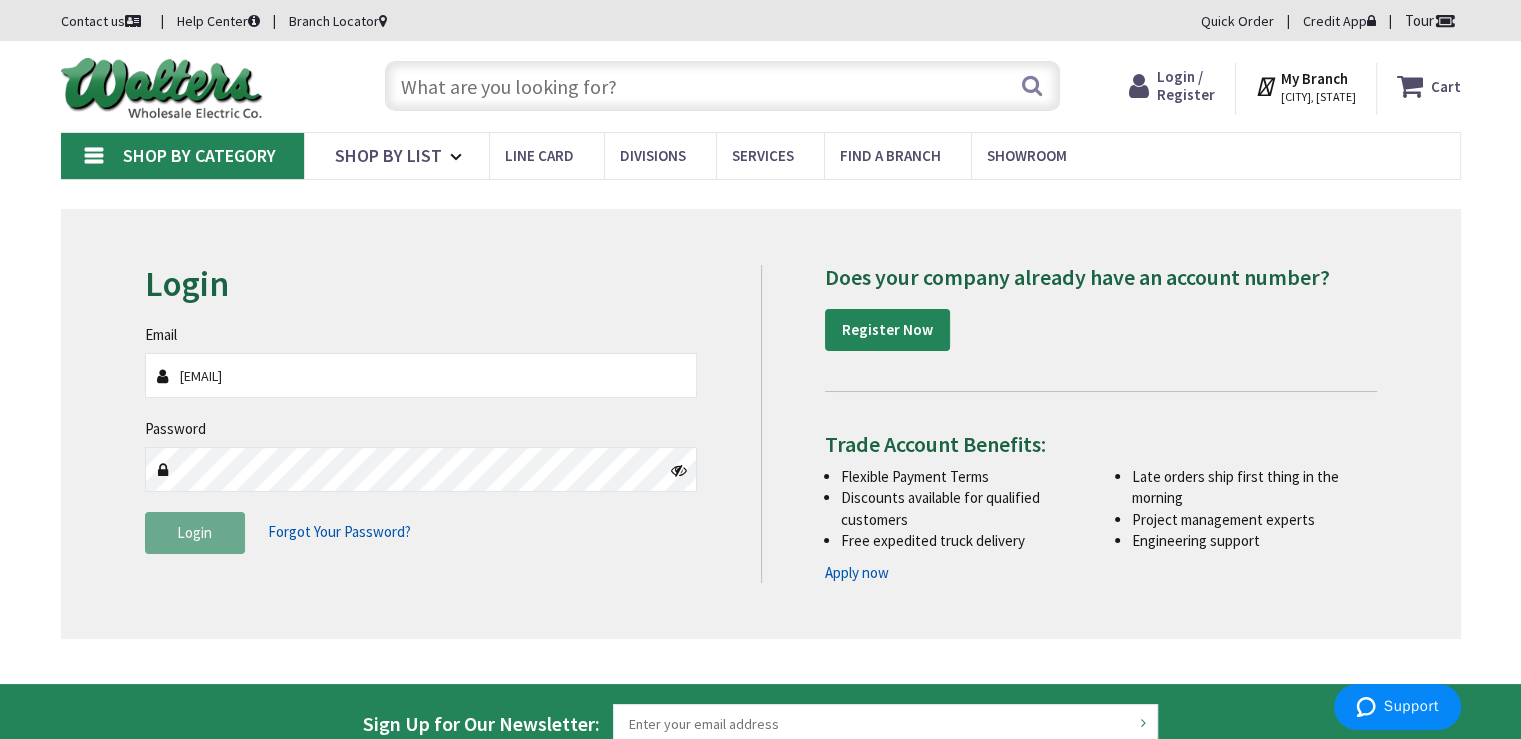 type on "acook@alcobuildingsolutions.com" 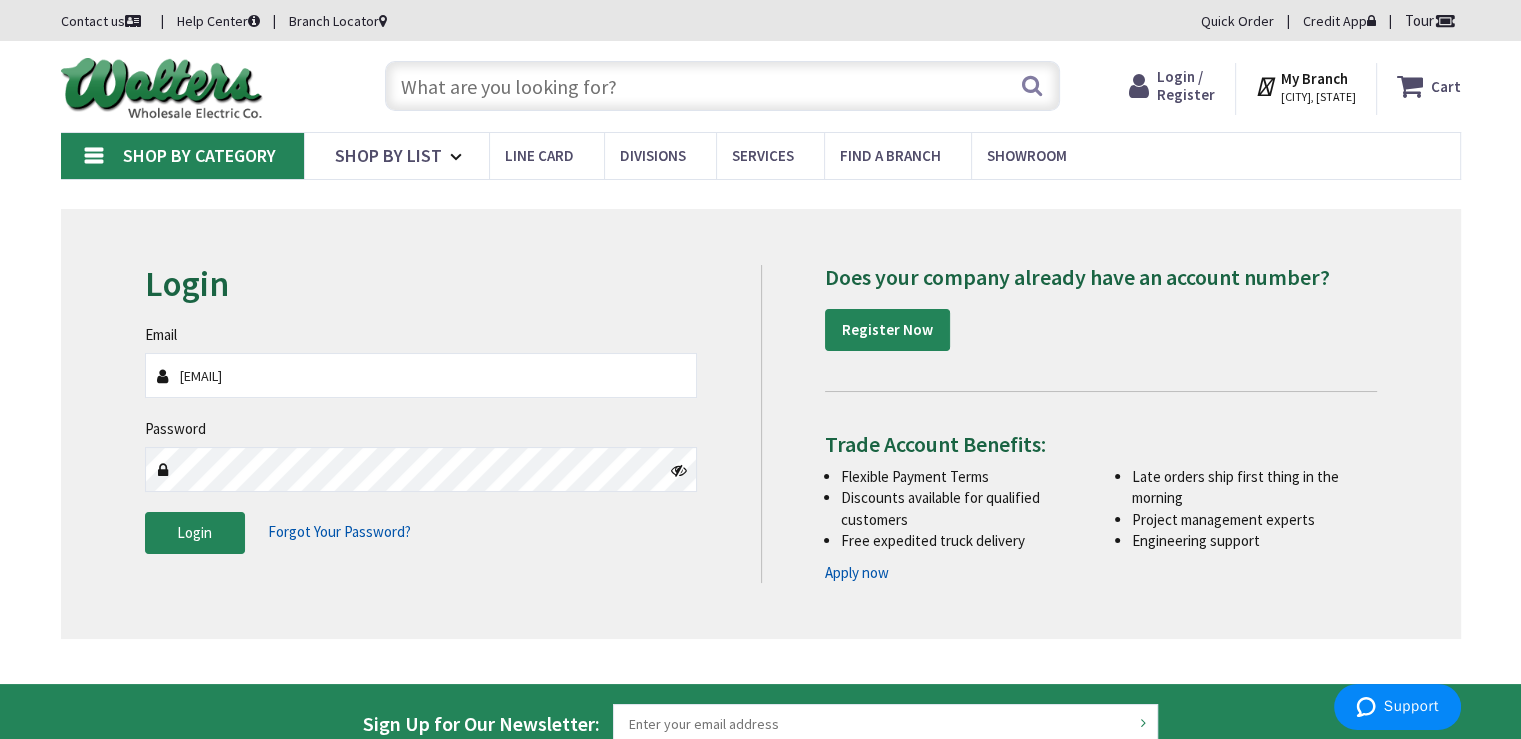 click at bounding box center (679, 470) 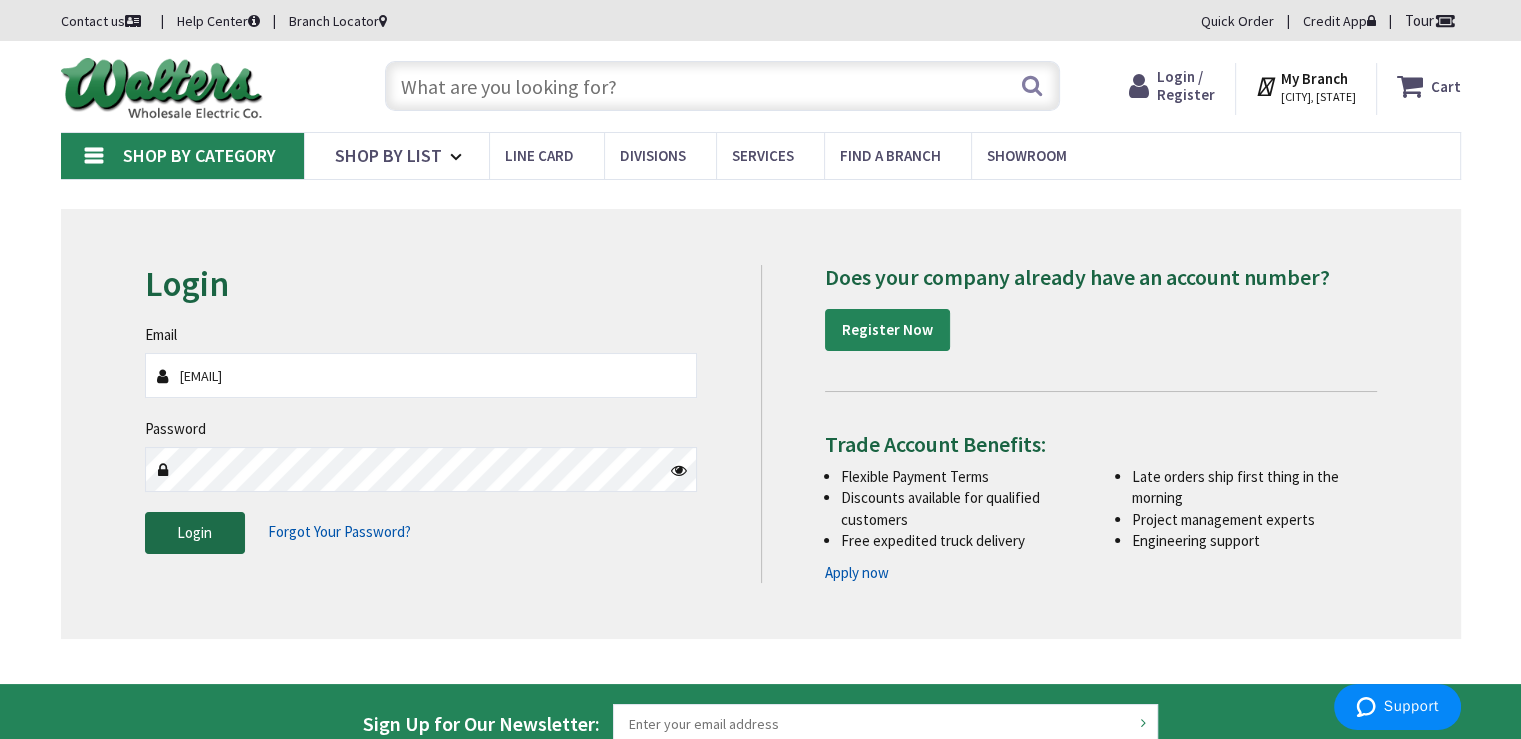 click on "Login" at bounding box center (194, 532) 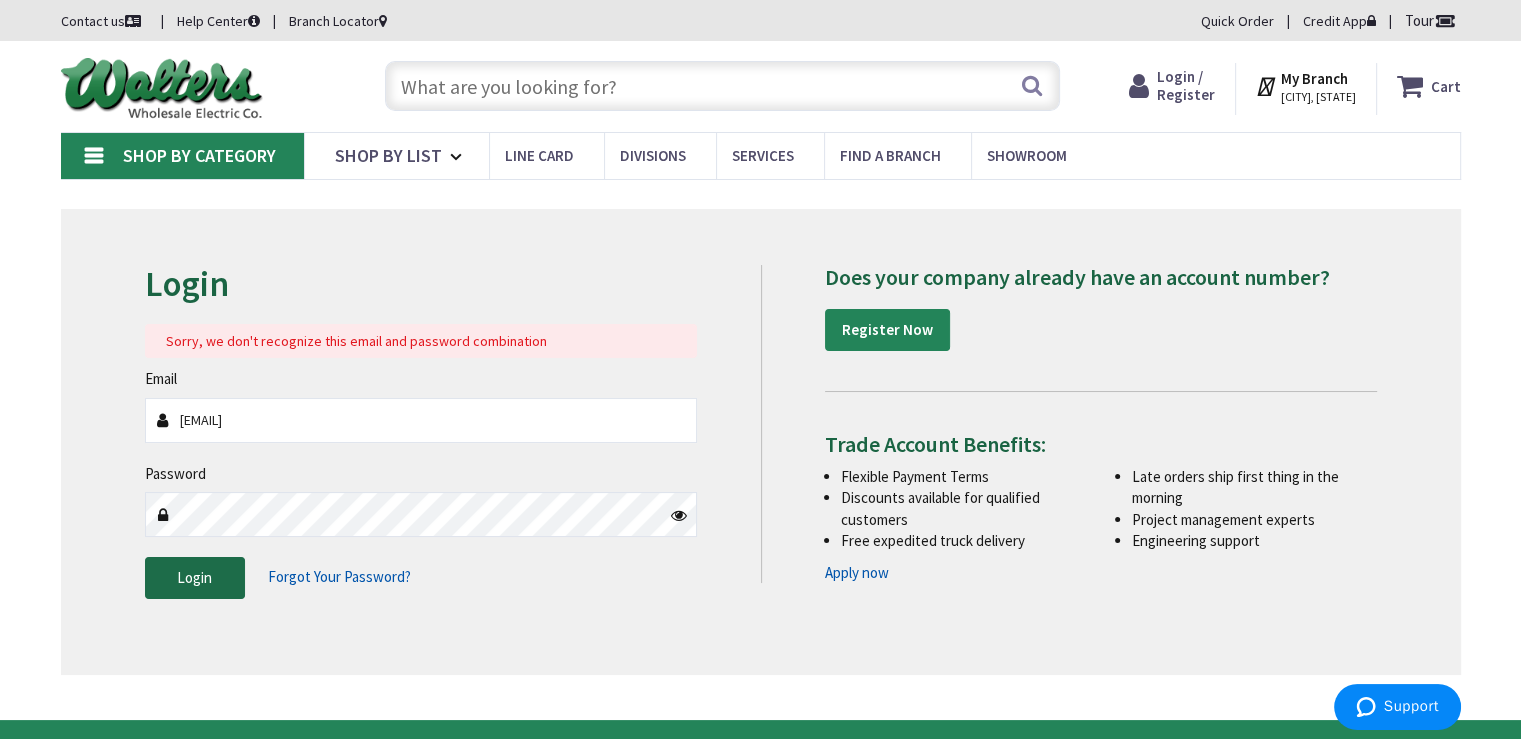 click on "Login" at bounding box center (195, 578) 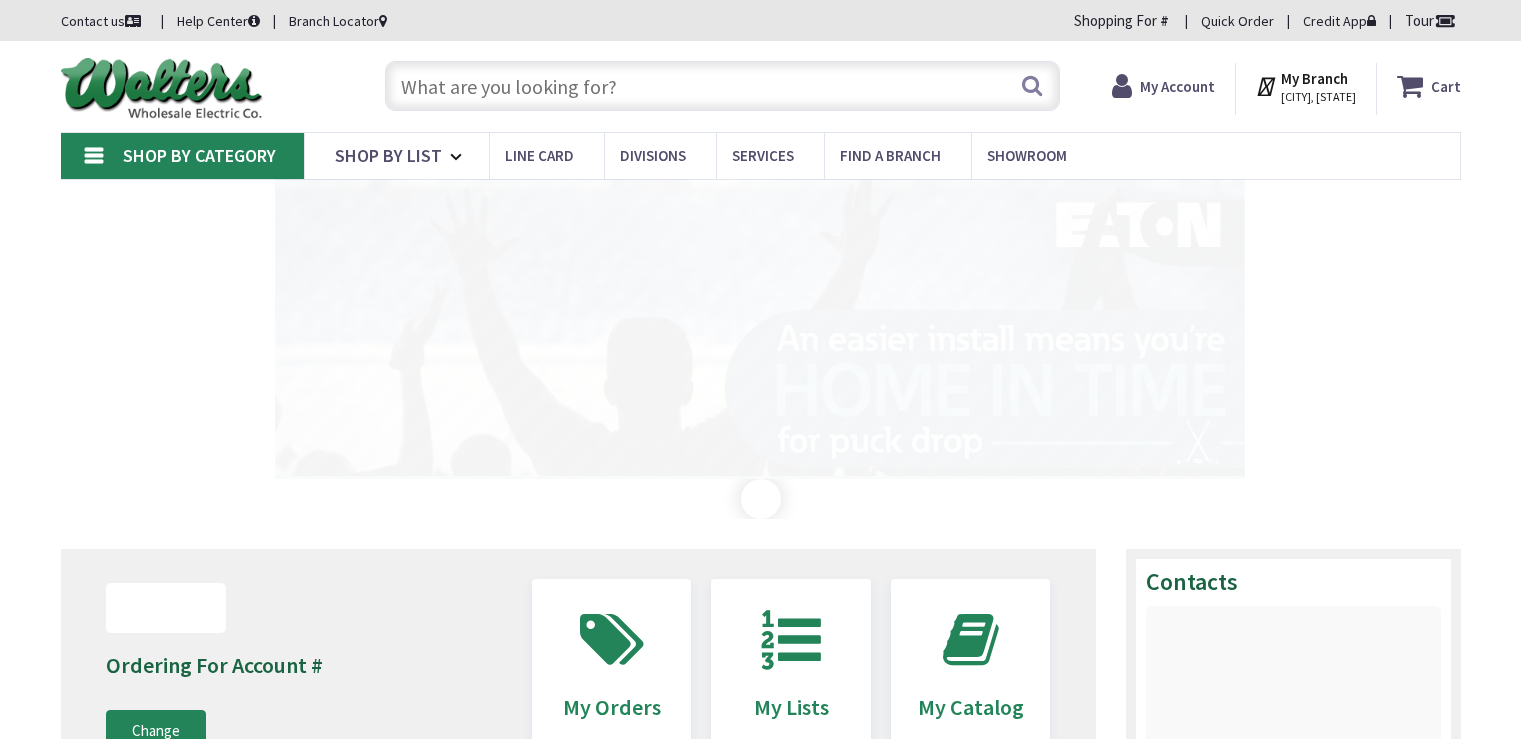 scroll, scrollTop: 0, scrollLeft: 0, axis: both 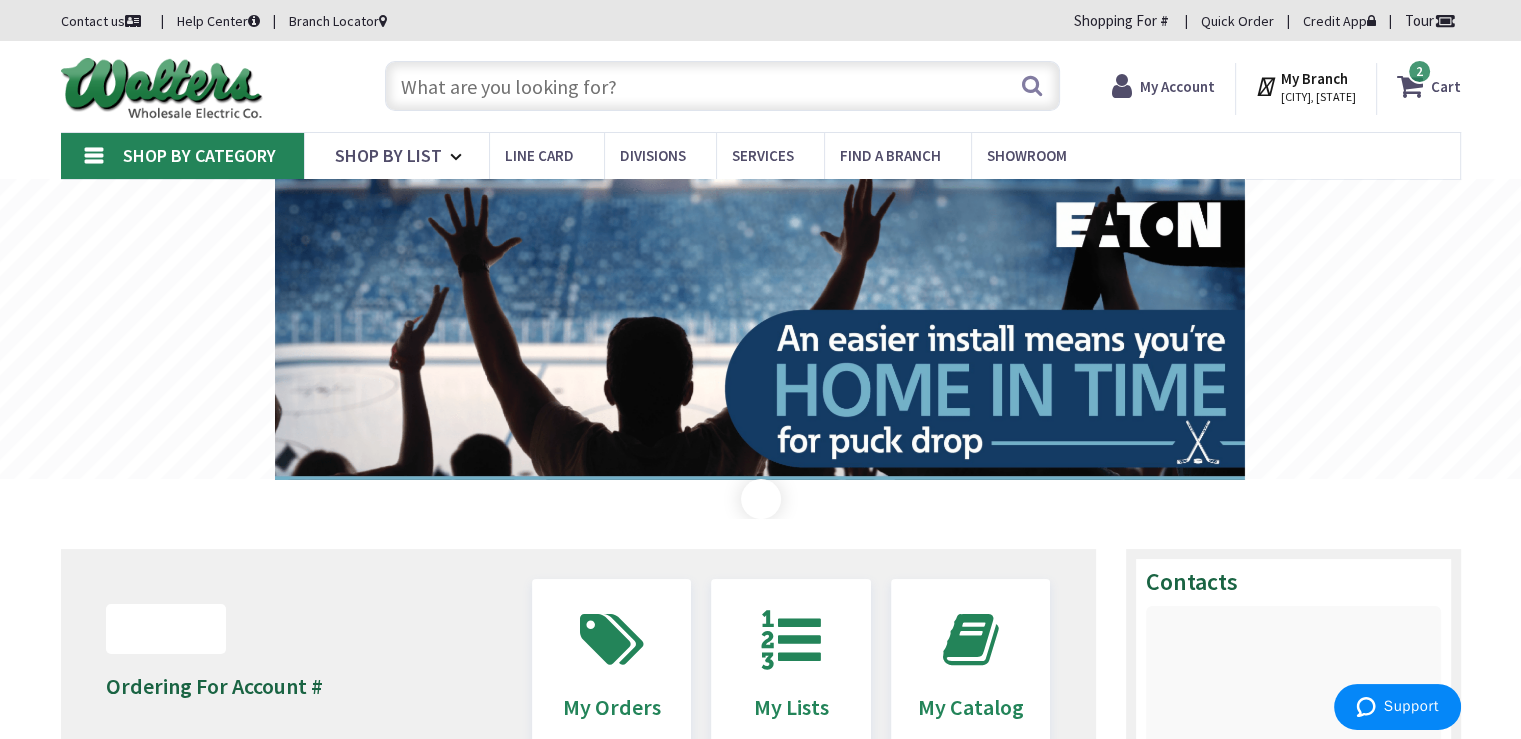 click at bounding box center [722, 86] 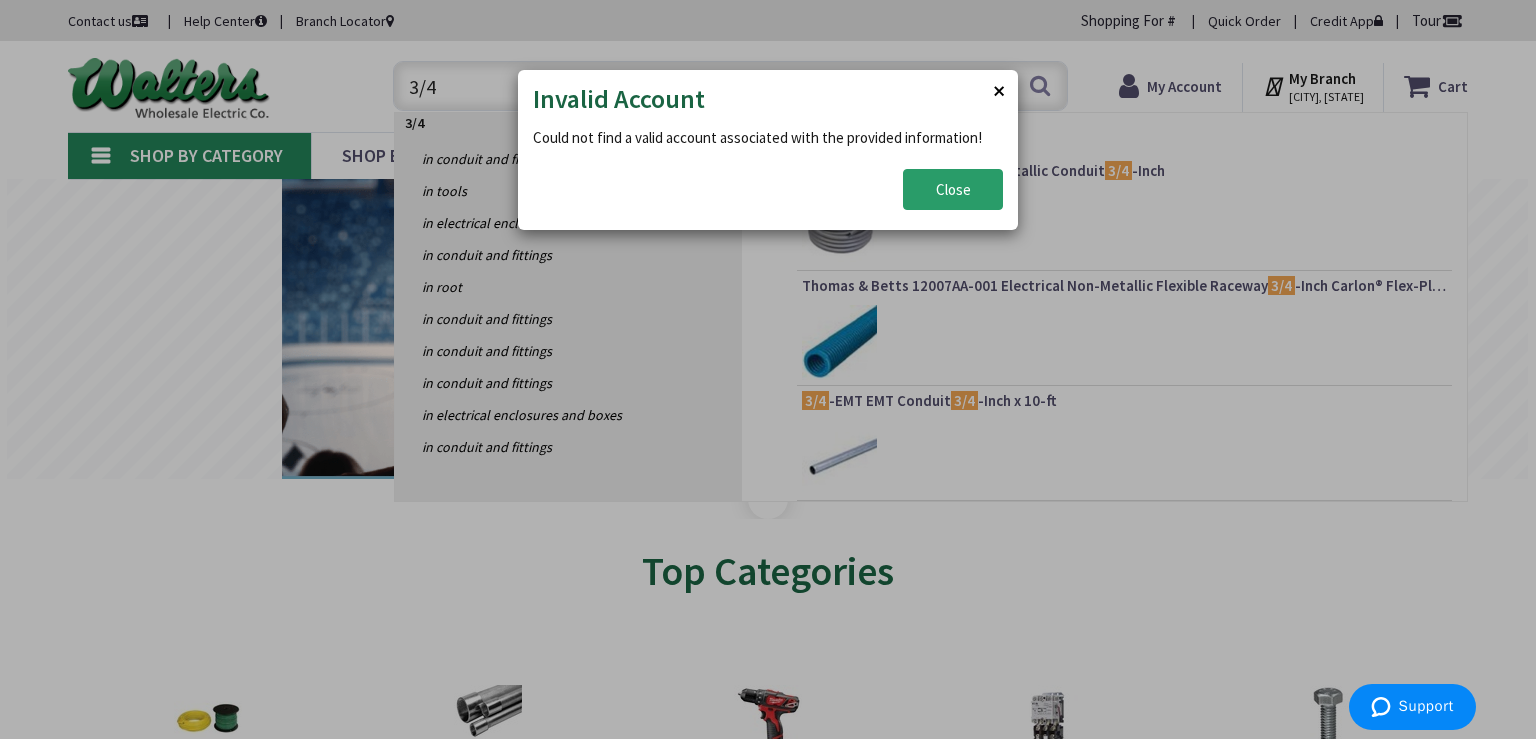 type on "3/4" 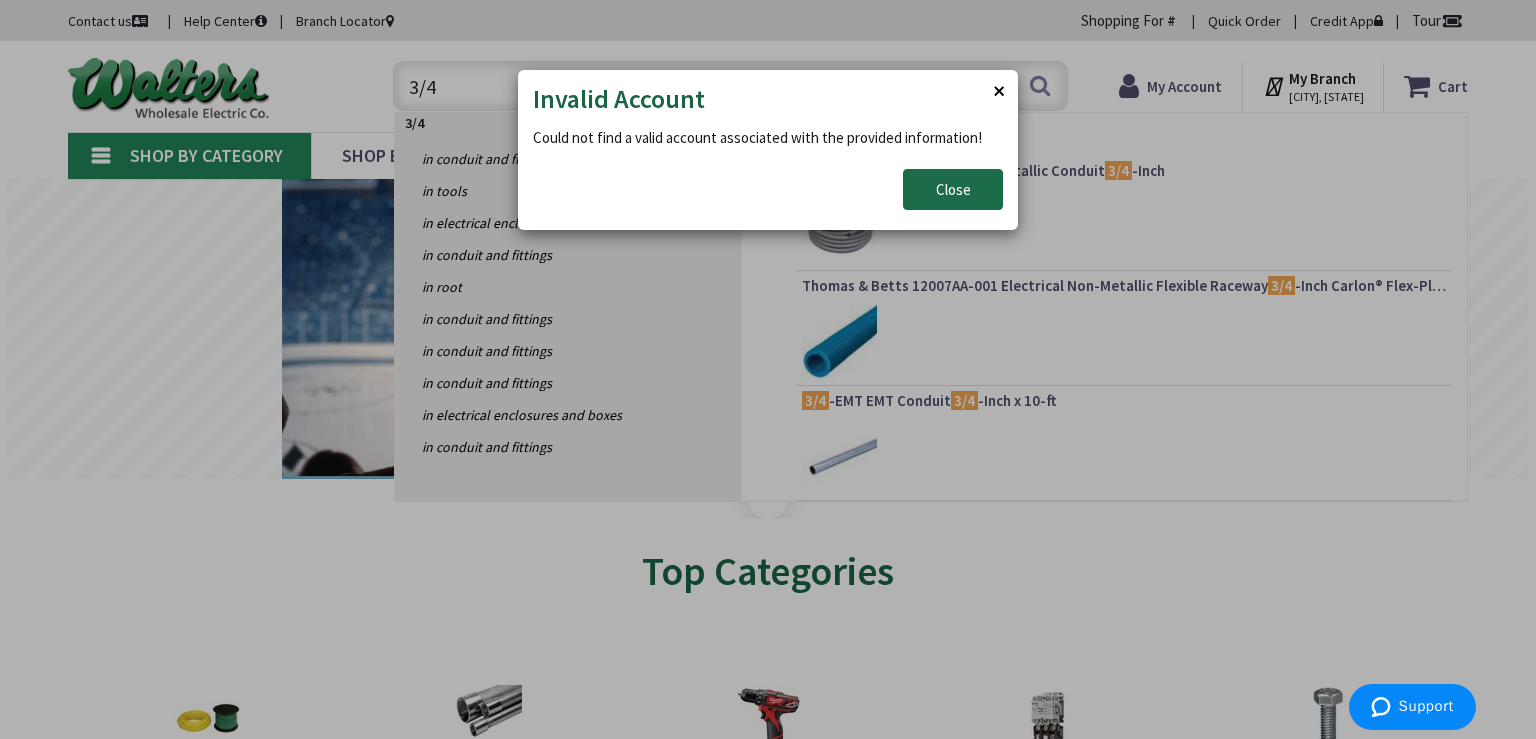 click on "Close" at bounding box center (953, 190) 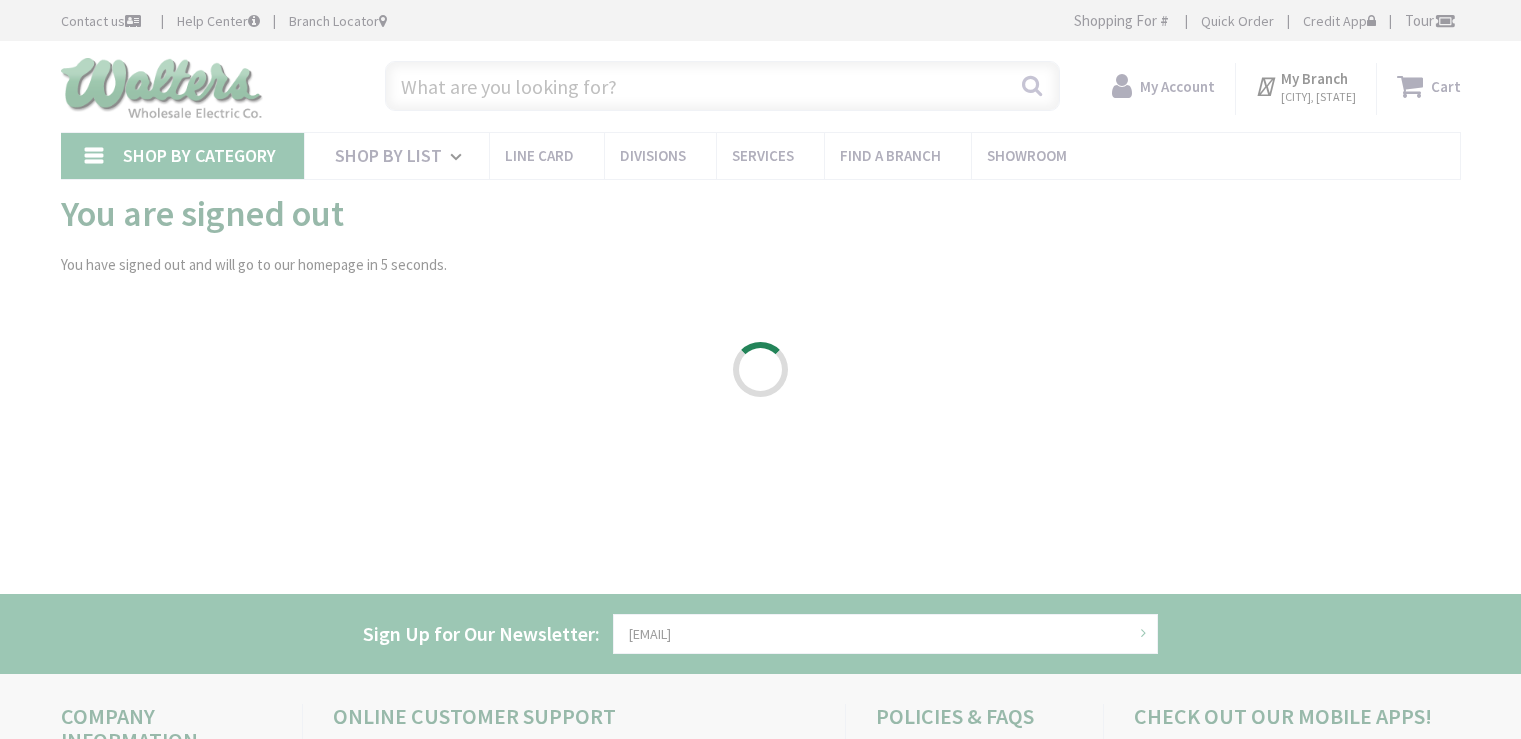 scroll, scrollTop: 0, scrollLeft: 0, axis: both 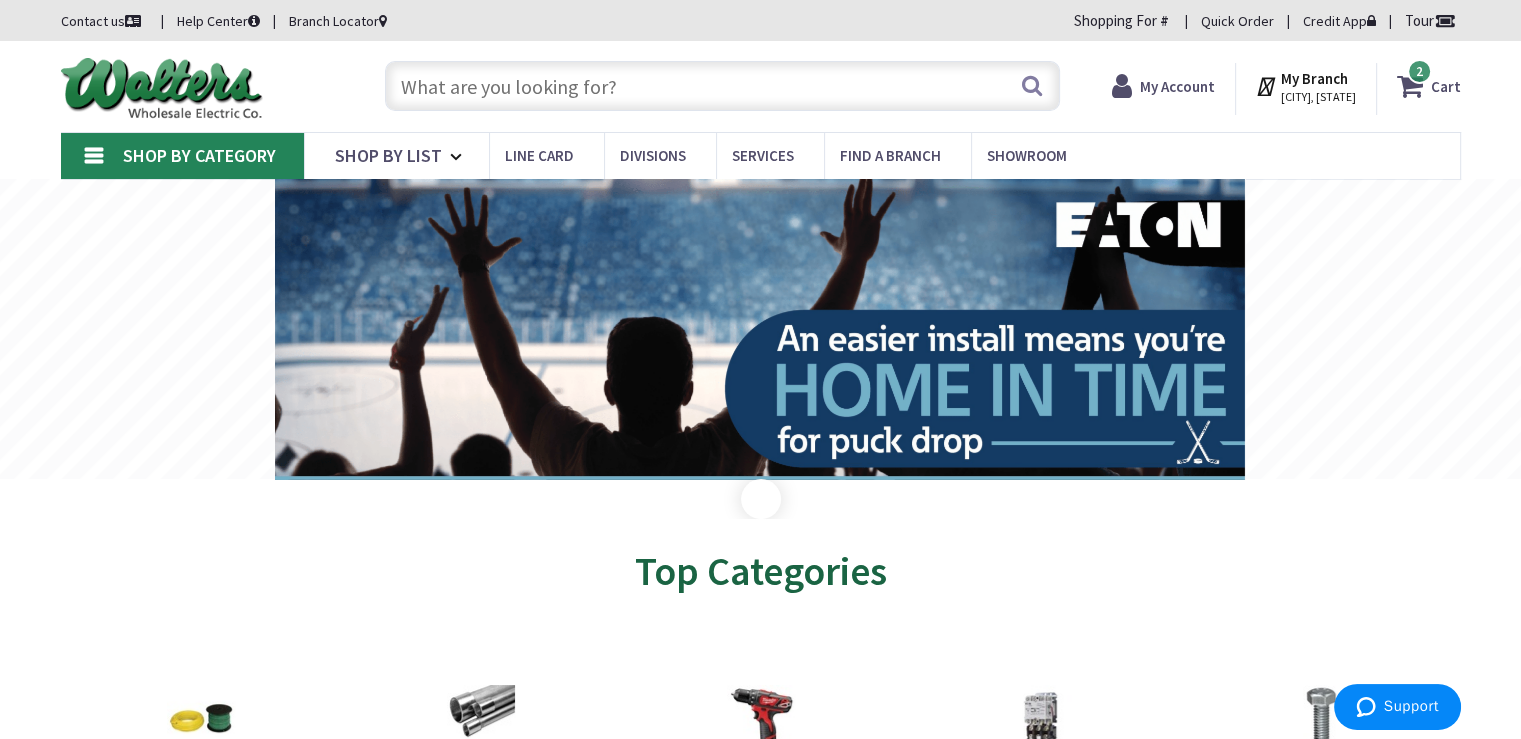 click at bounding box center [722, 86] 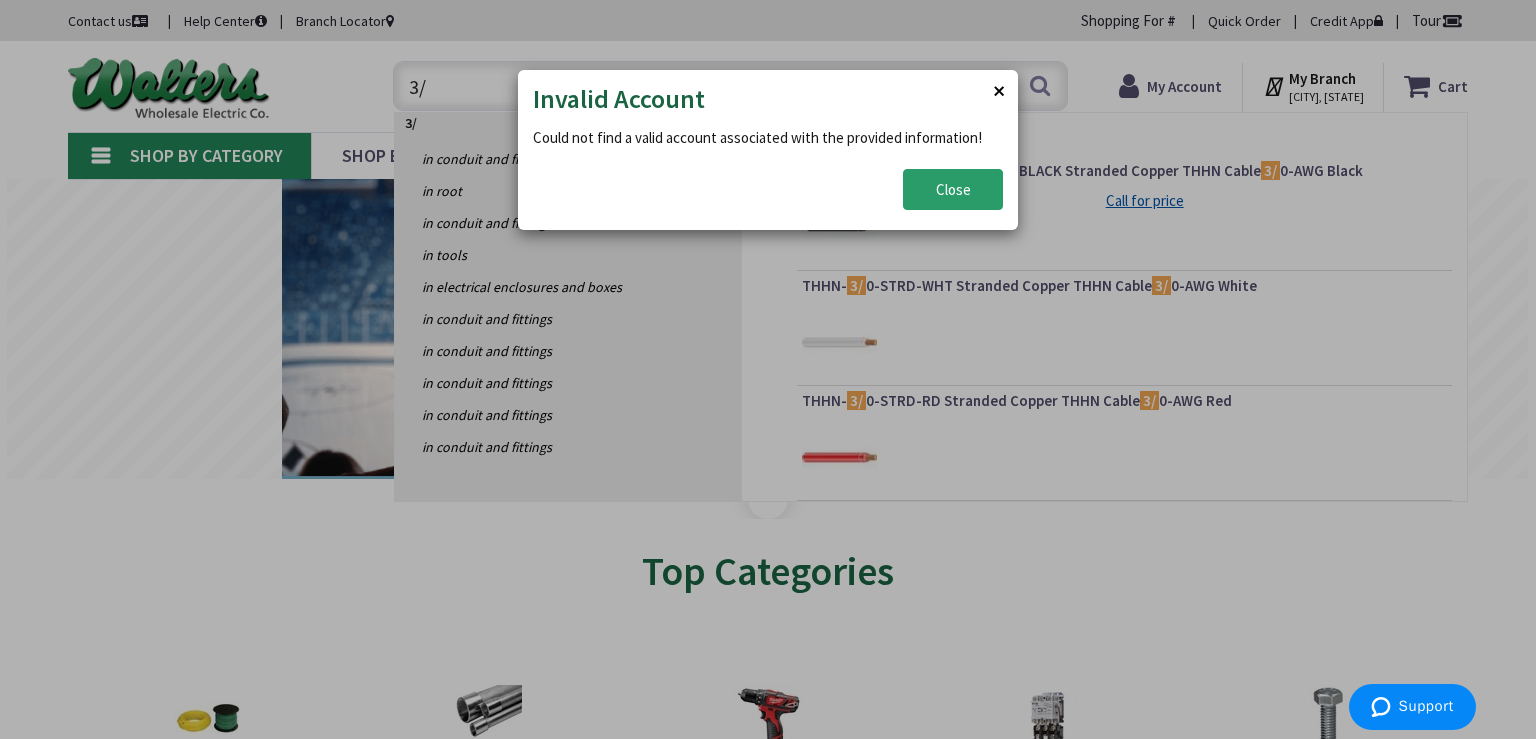 type on "3/" 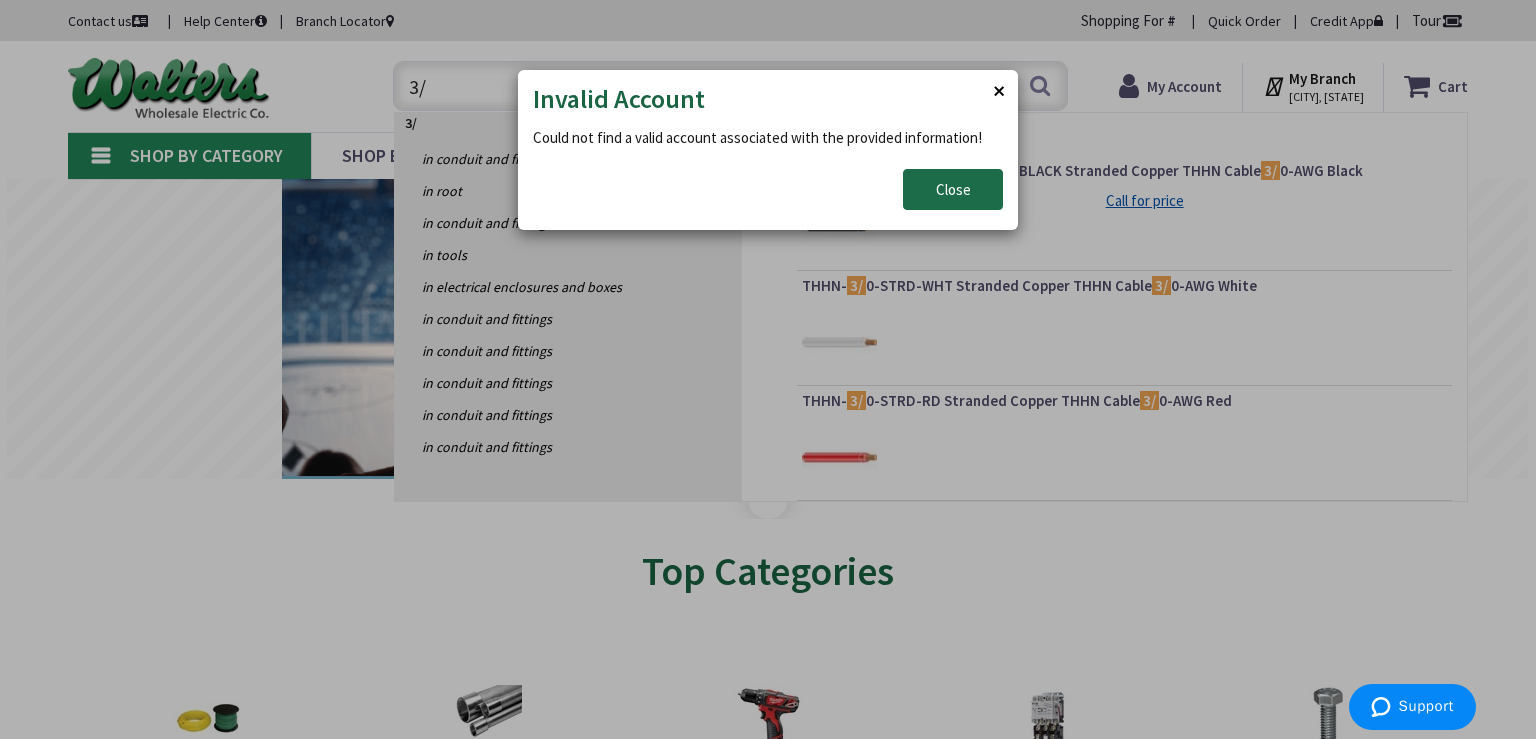 click on "Close" at bounding box center (953, 189) 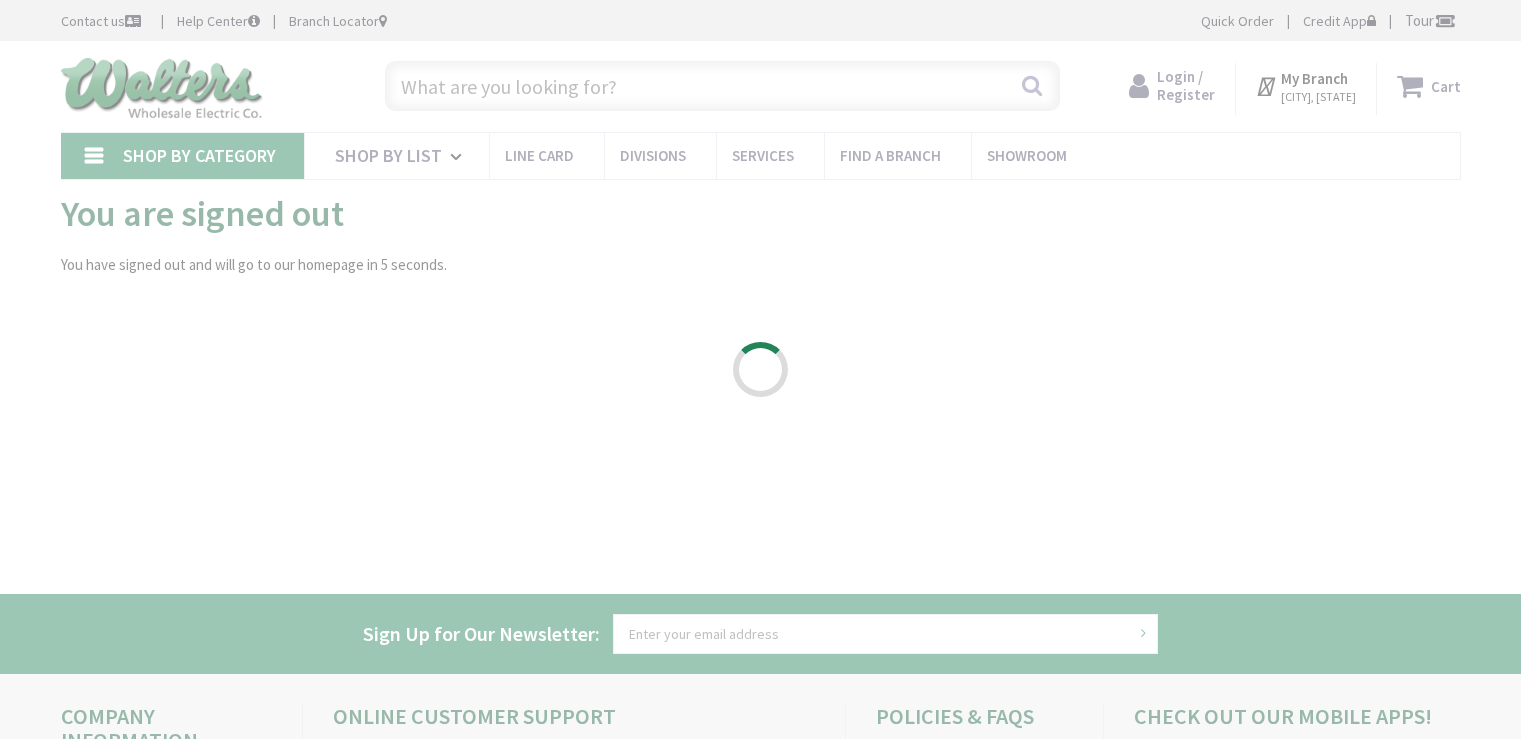 scroll, scrollTop: 0, scrollLeft: 0, axis: both 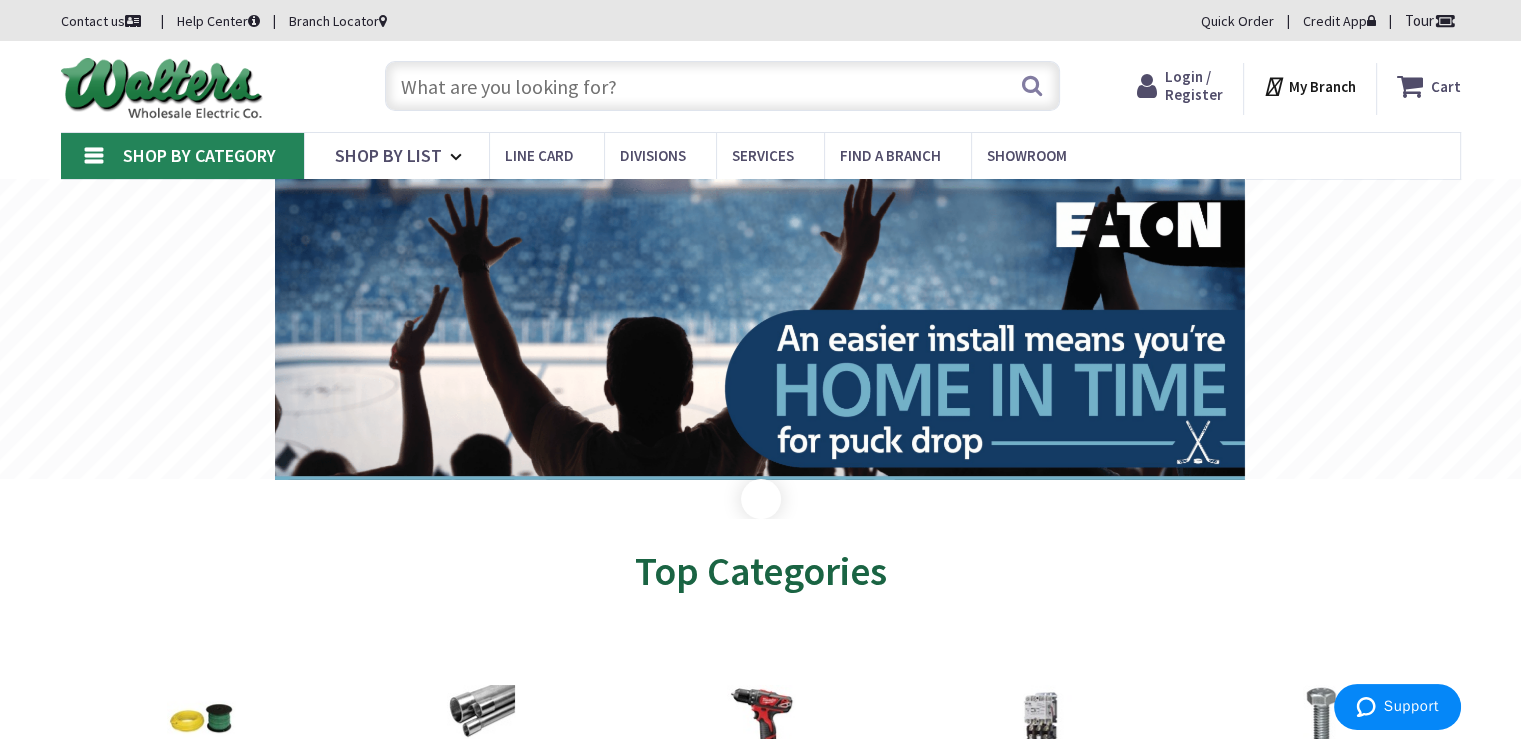 click on "Login / Register" at bounding box center [1194, 85] 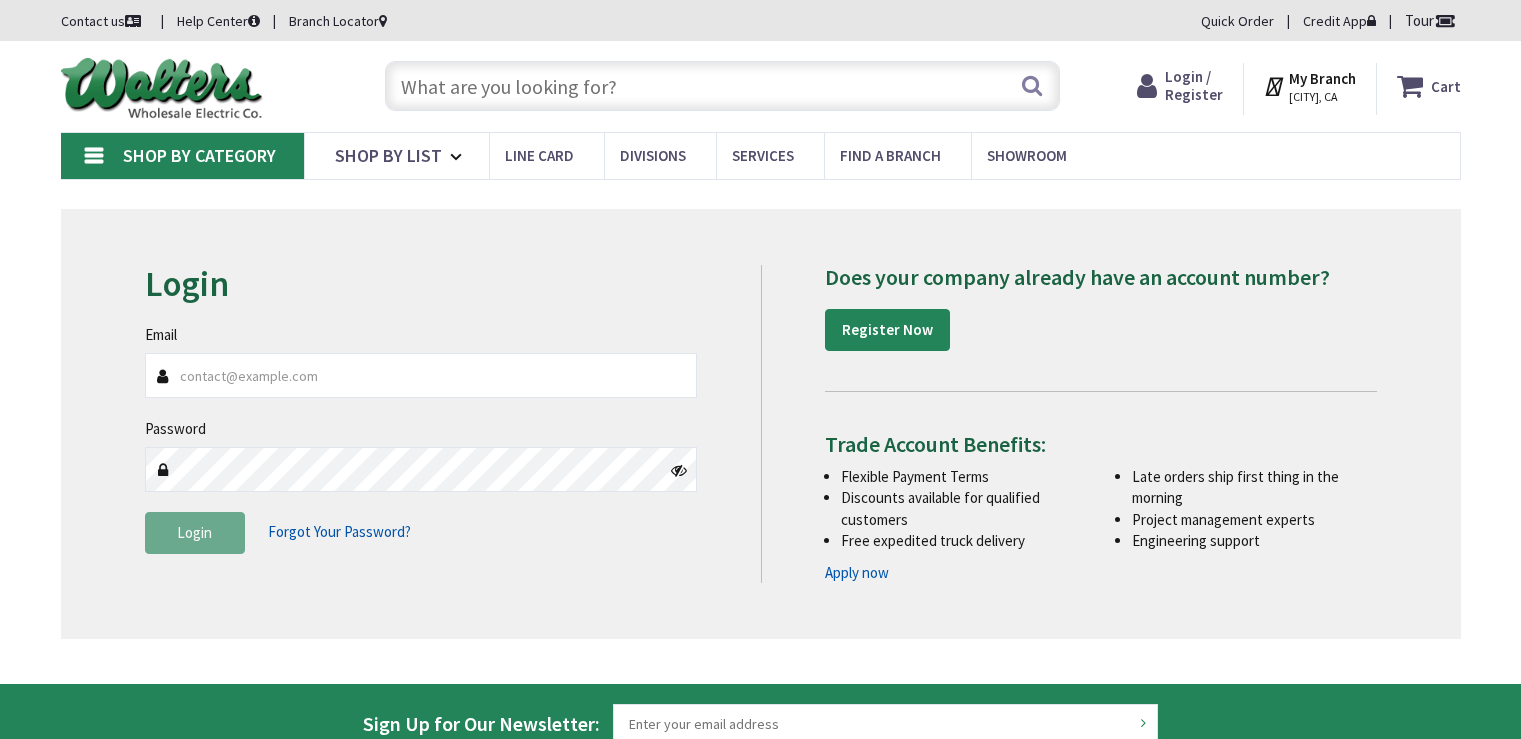 scroll, scrollTop: 0, scrollLeft: 0, axis: both 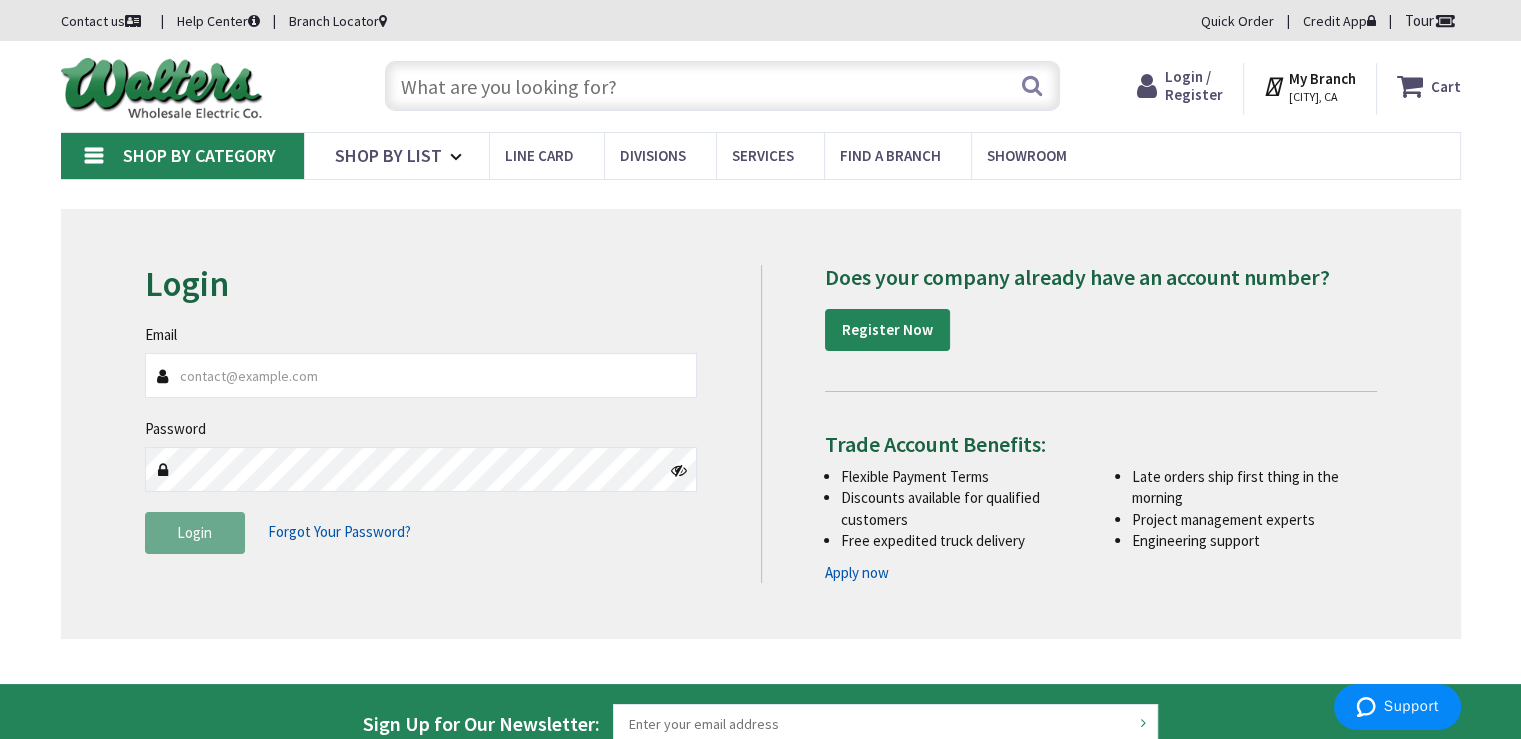 click on "Email" at bounding box center [421, 375] 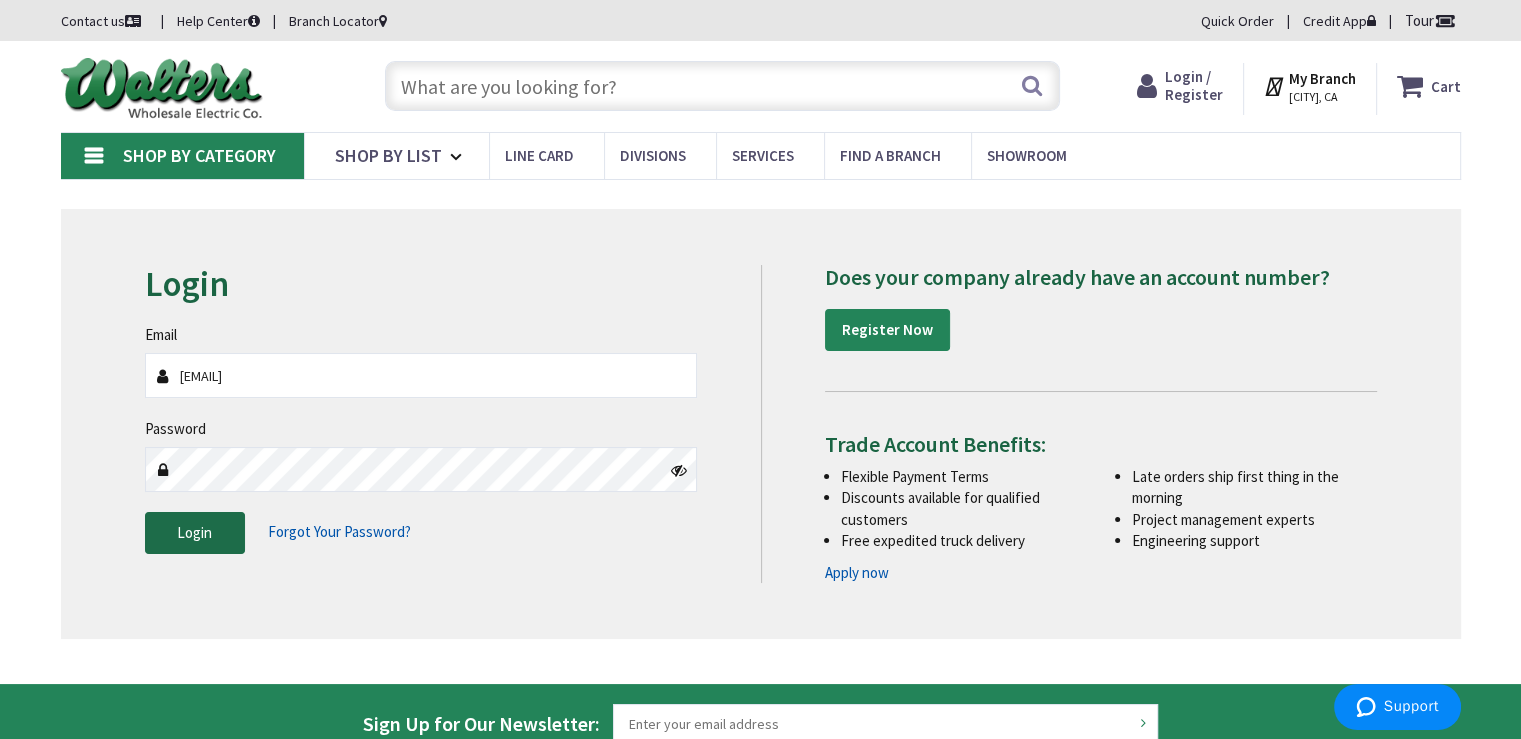 click on "Login" at bounding box center (194, 532) 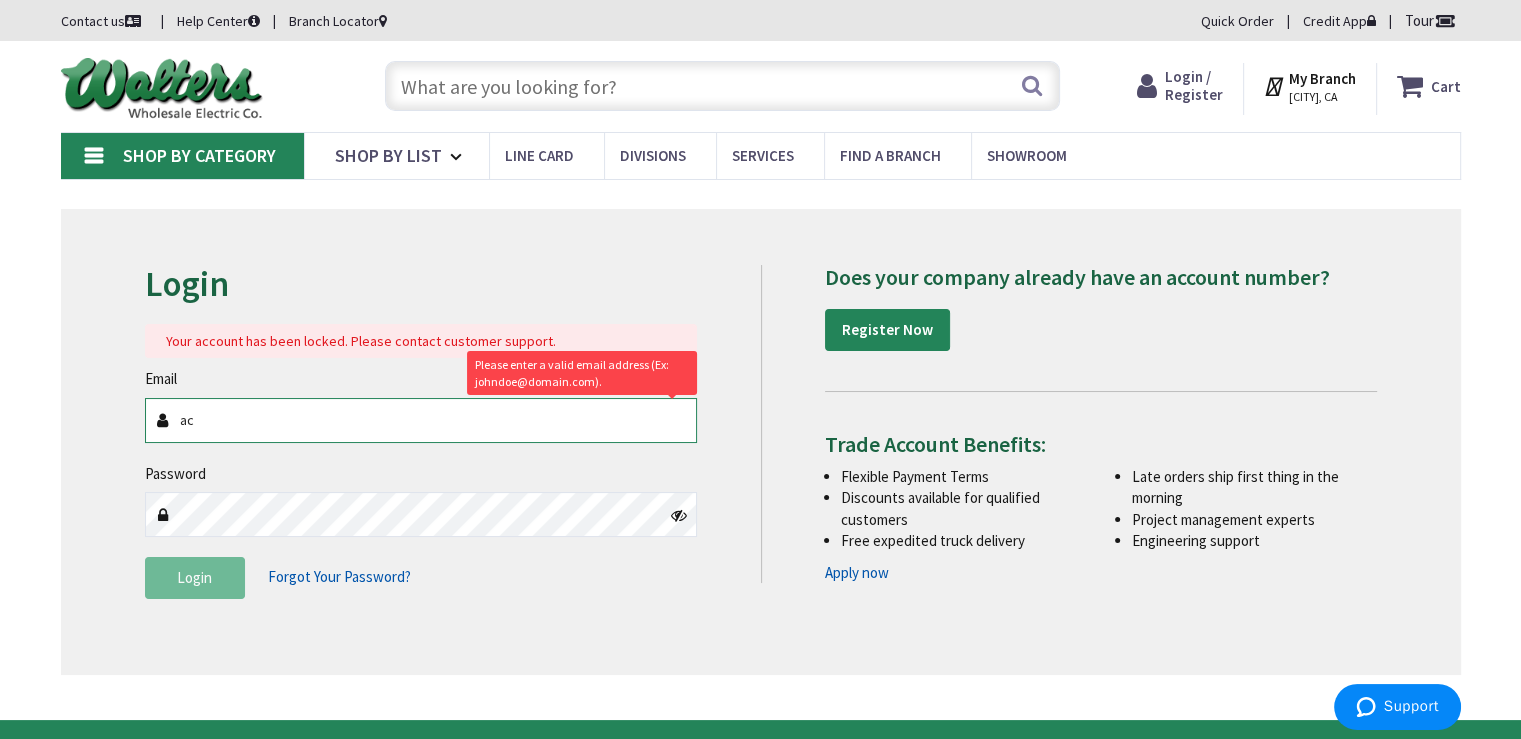 type on "a" 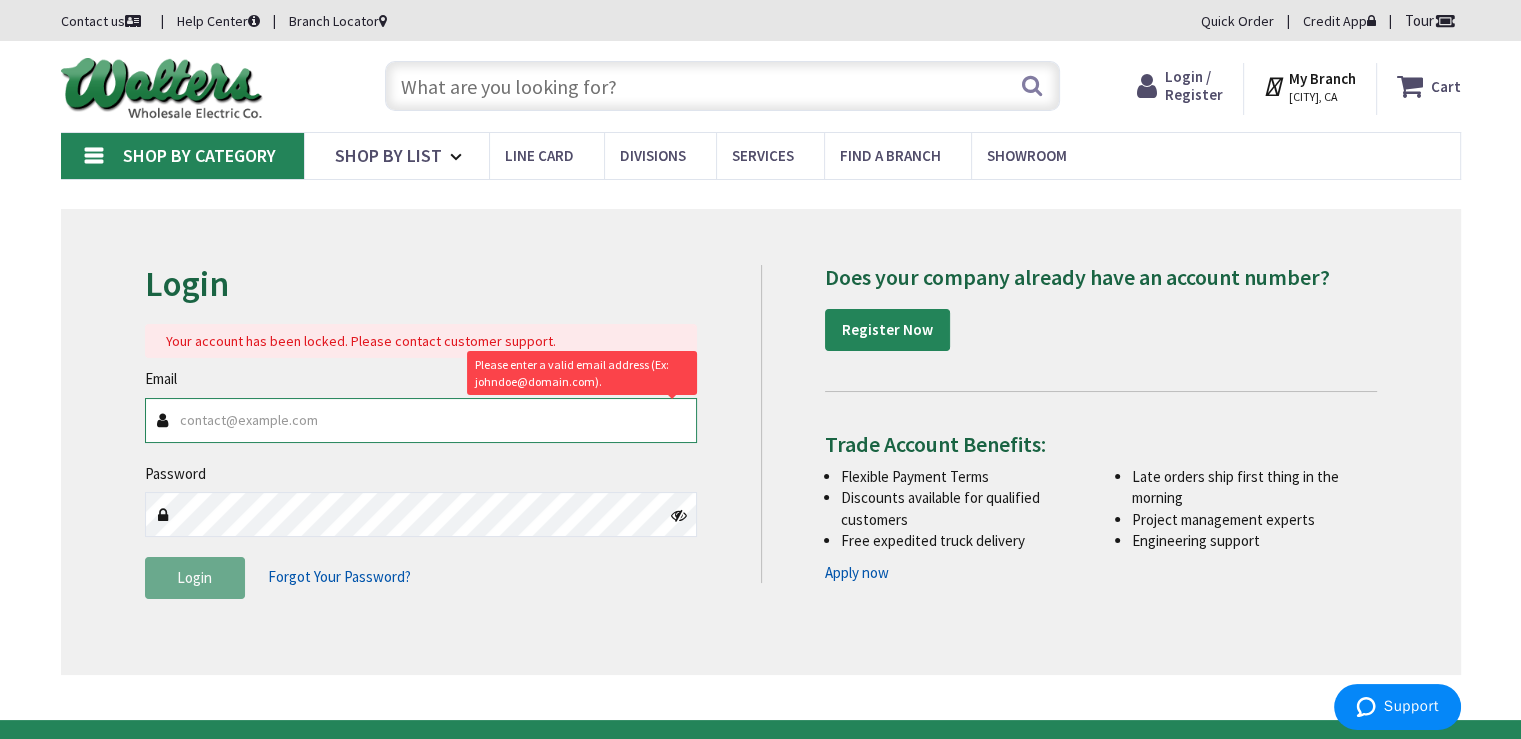 type 